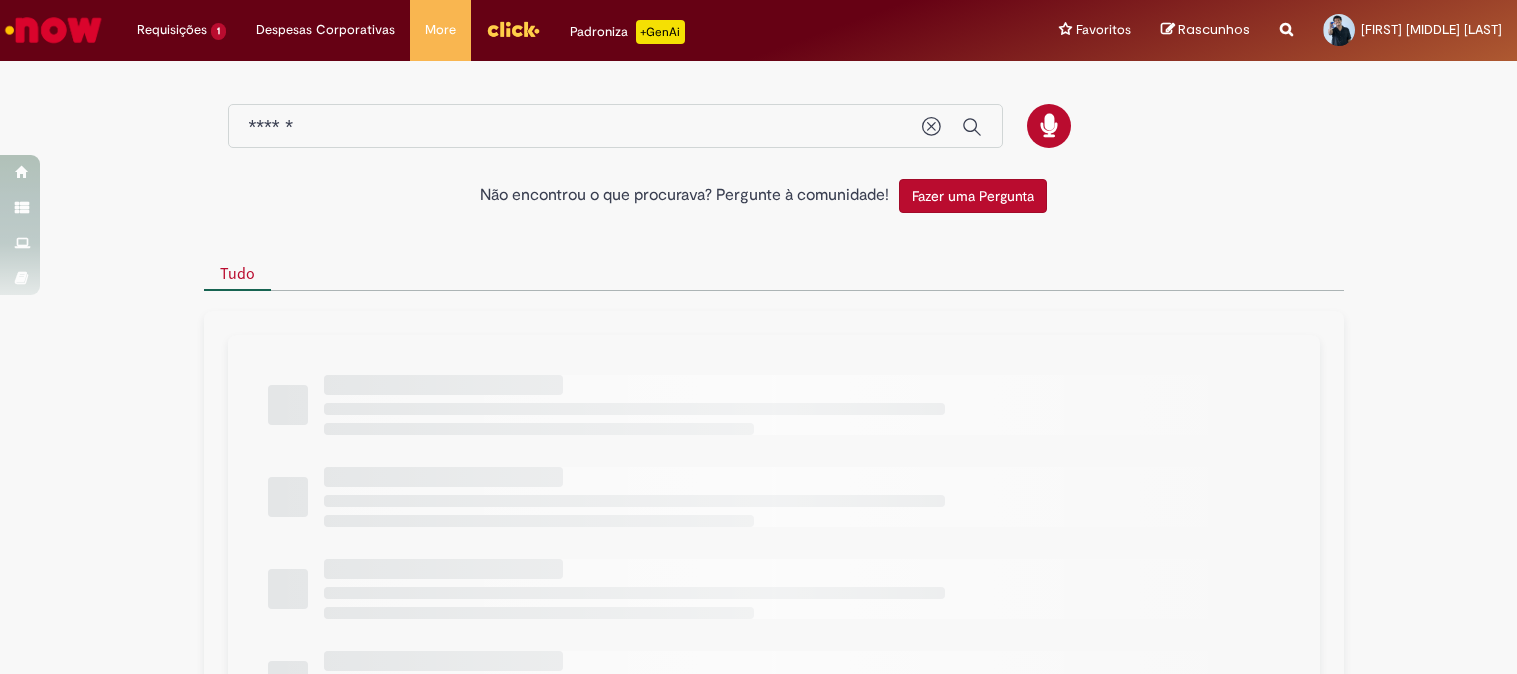 scroll, scrollTop: 0, scrollLeft: 0, axis: both 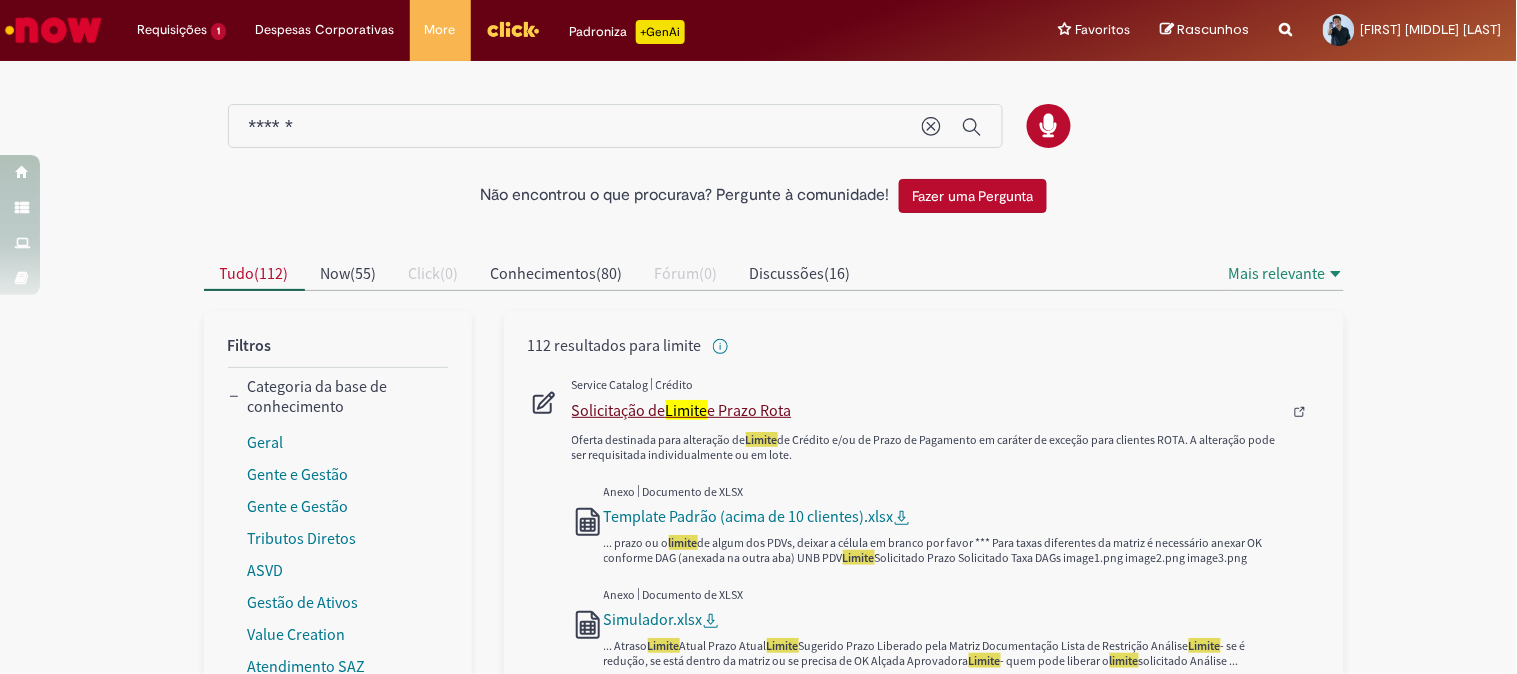 click on "Solicitação de  Limite  e Prazo Rota" at bounding box center [927, 410] 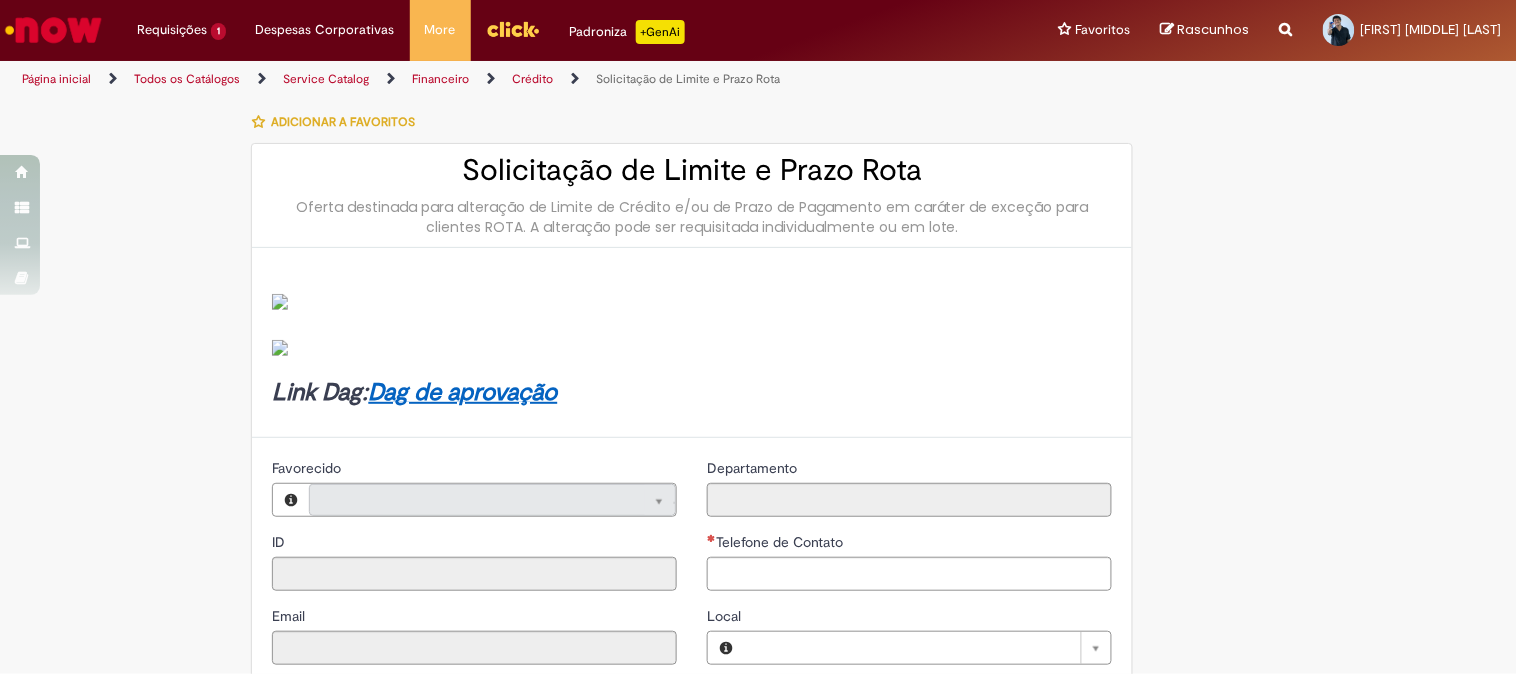 type on "********" 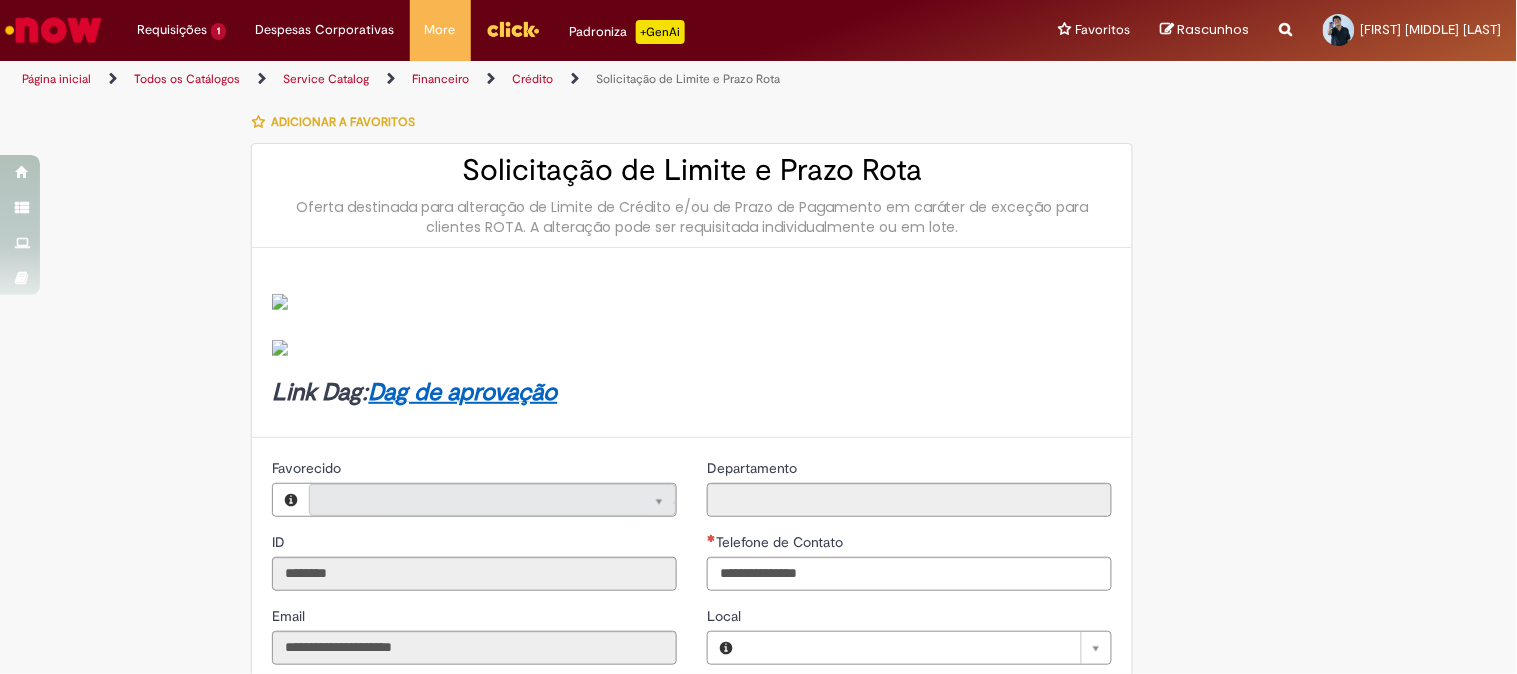 type on "**********" 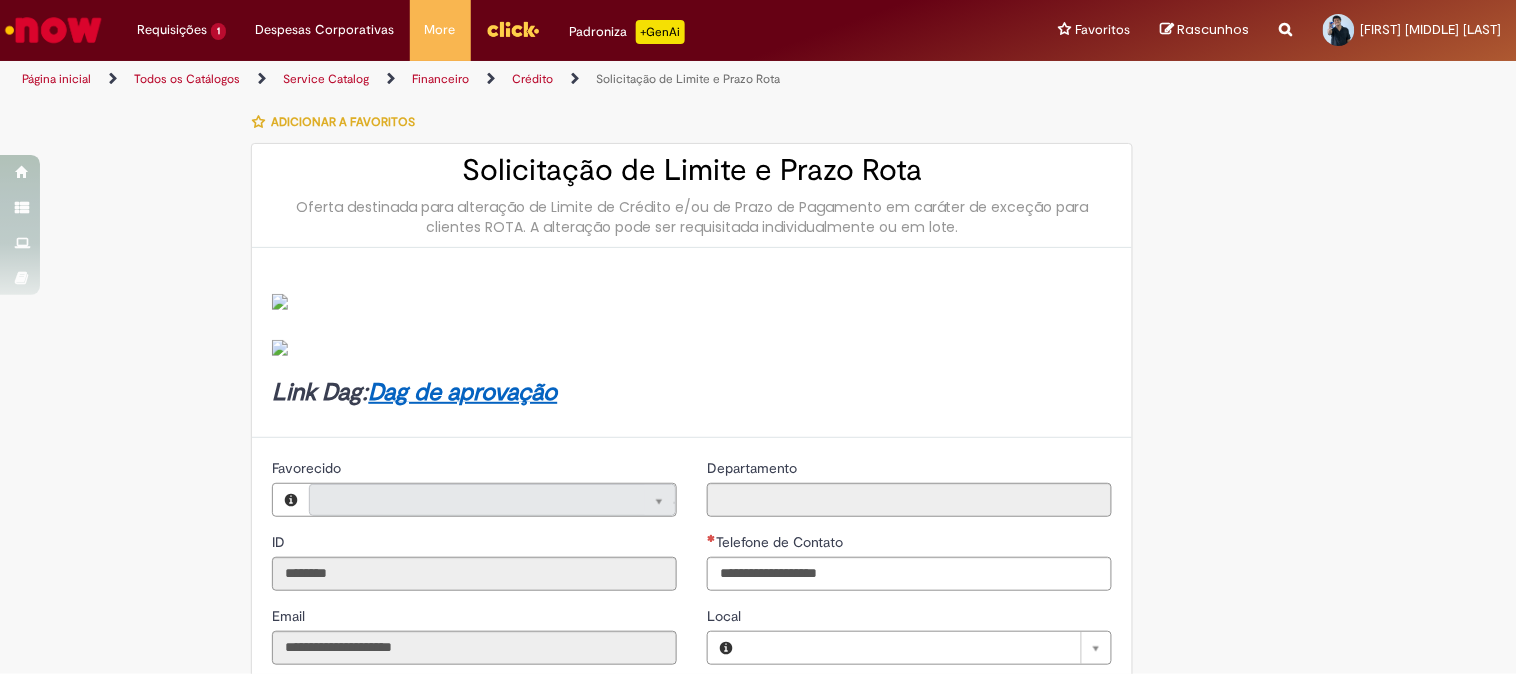 type on "**********" 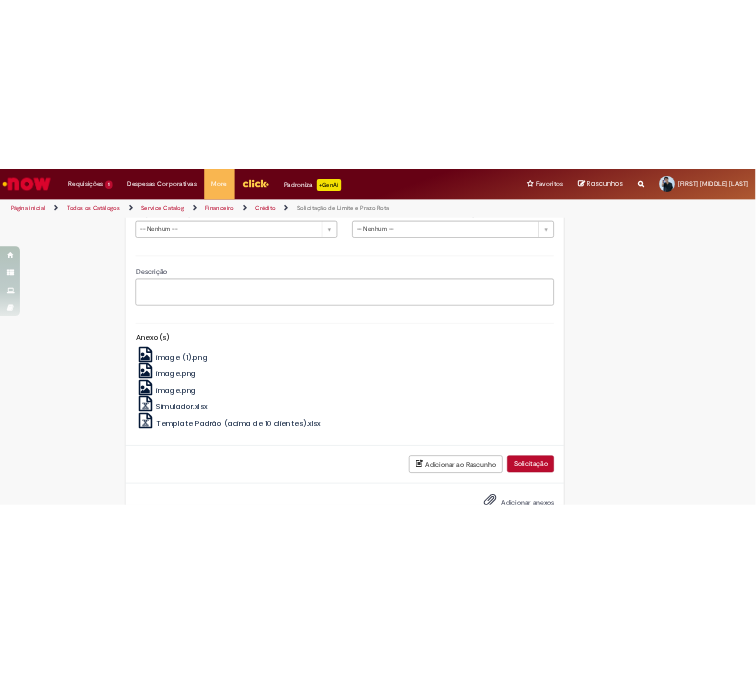 scroll, scrollTop: 555, scrollLeft: 0, axis: vertical 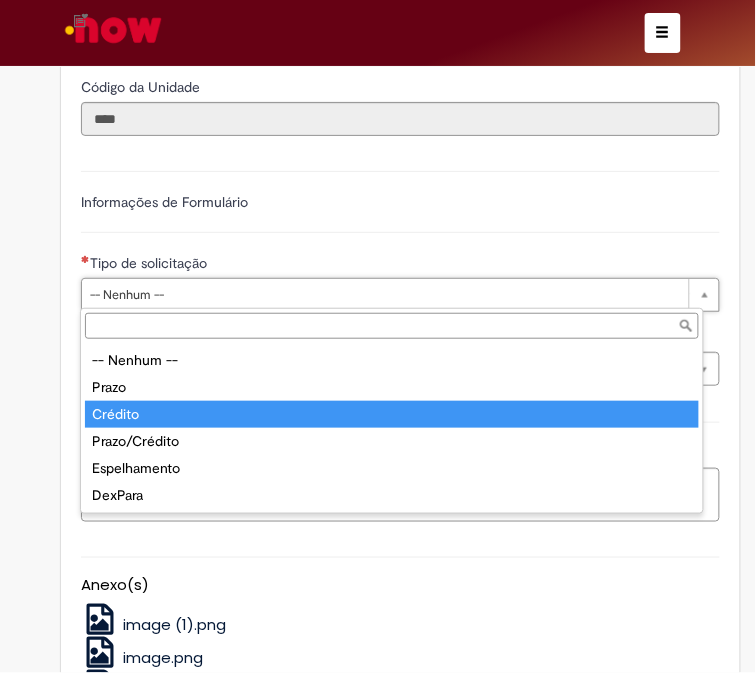 type on "*******" 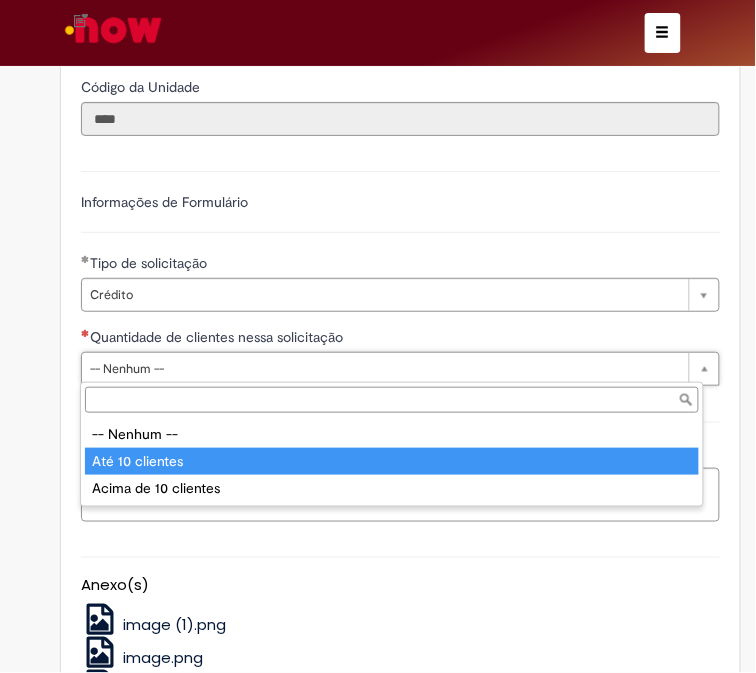 type on "**********" 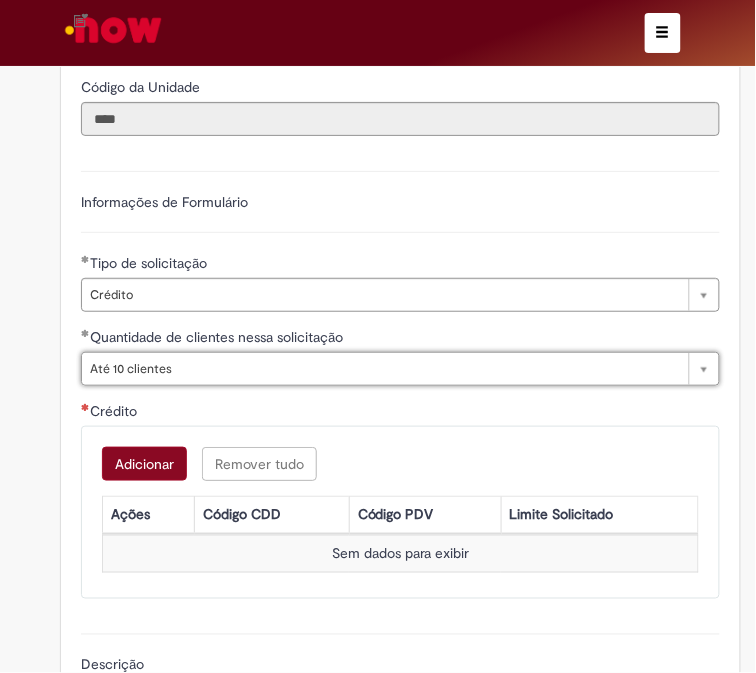 scroll, scrollTop: 1000, scrollLeft: 0, axis: vertical 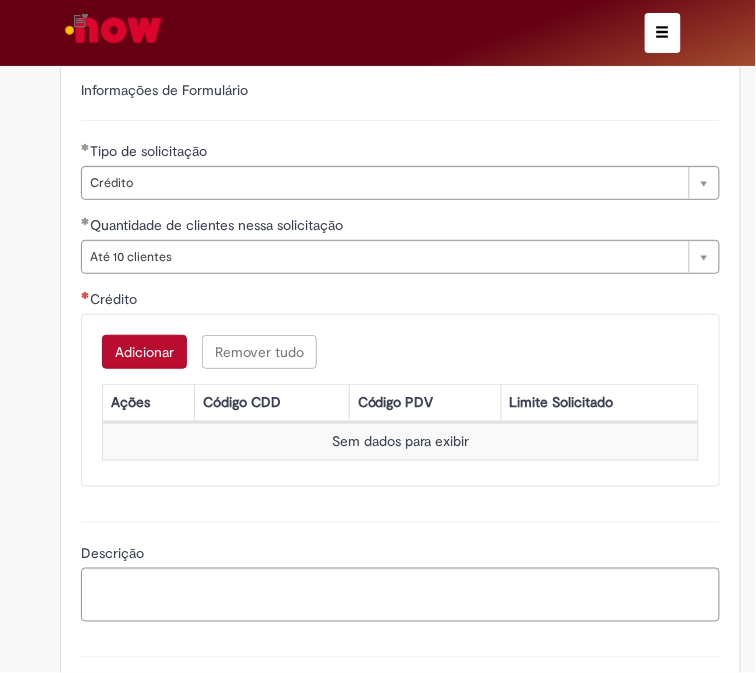click on "Adicionar" at bounding box center [144, 352] 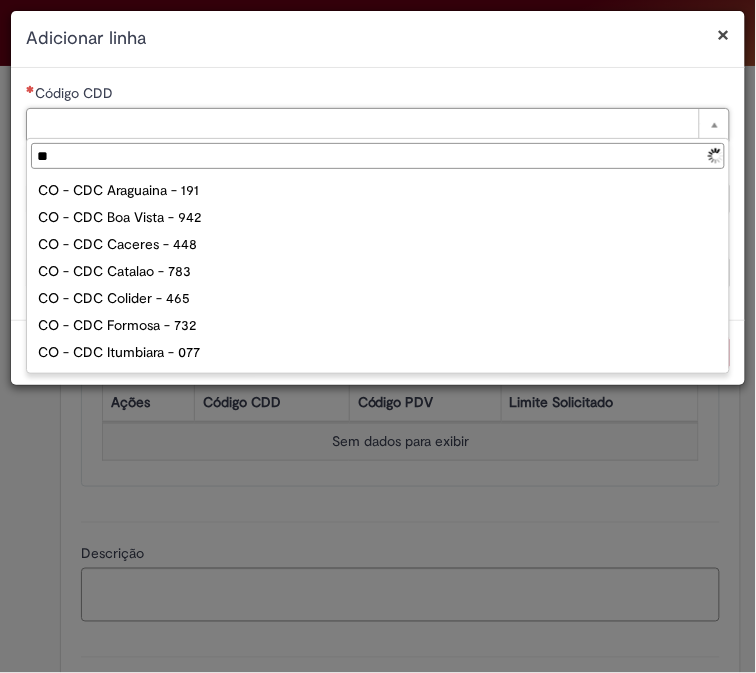 type on "***" 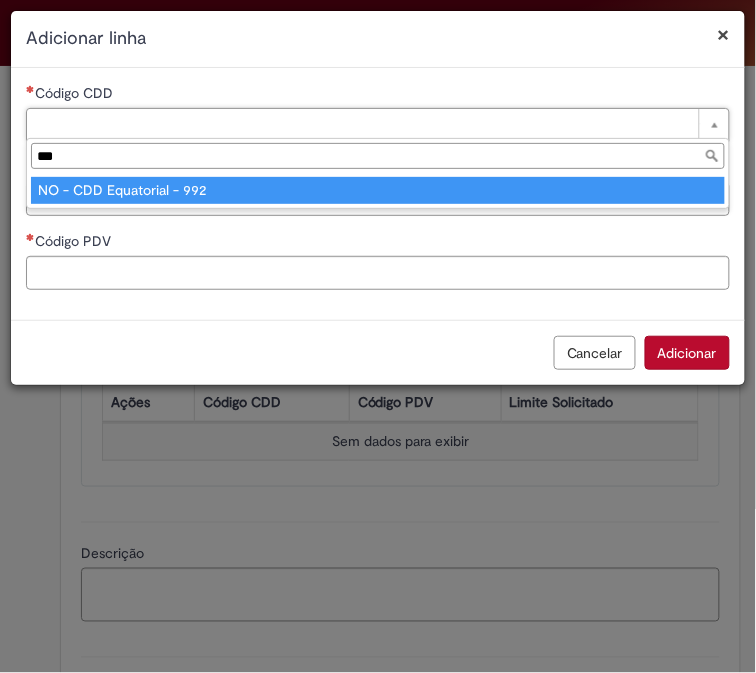 type on "**********" 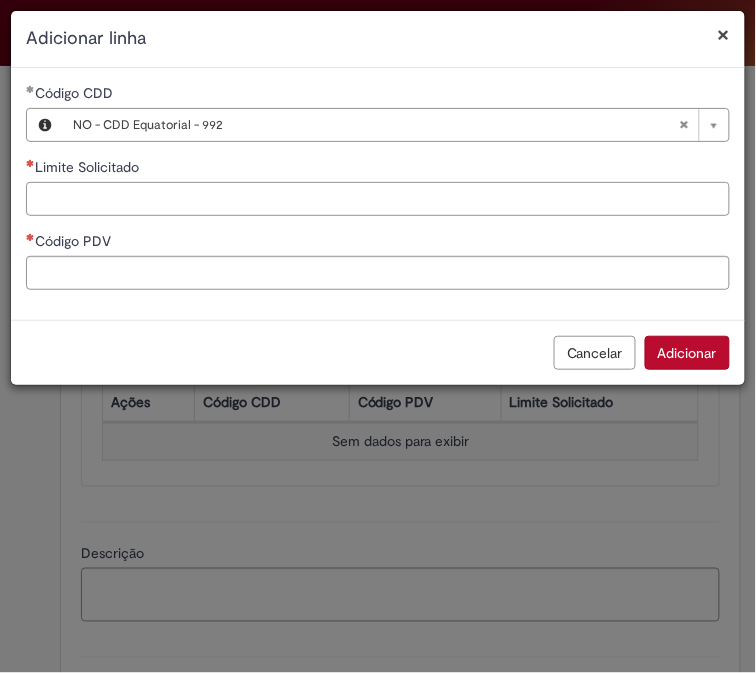 click on "Limite Solicitado" at bounding box center [378, 199] 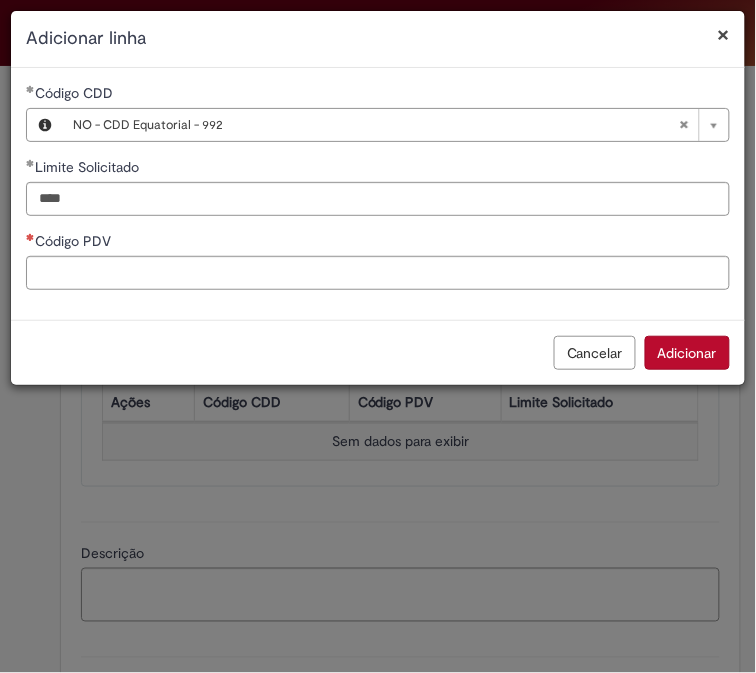 type on "********" 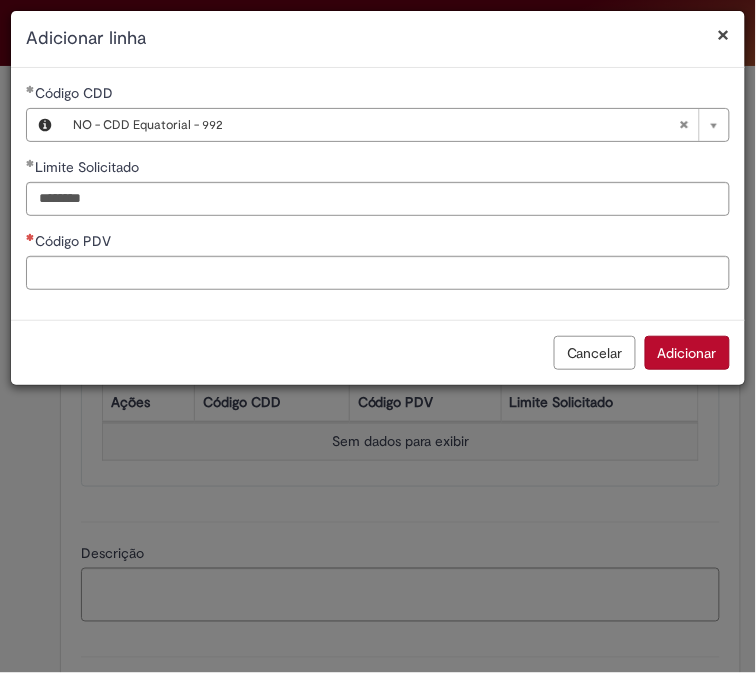 click on "Código PDV" at bounding box center (378, 243) 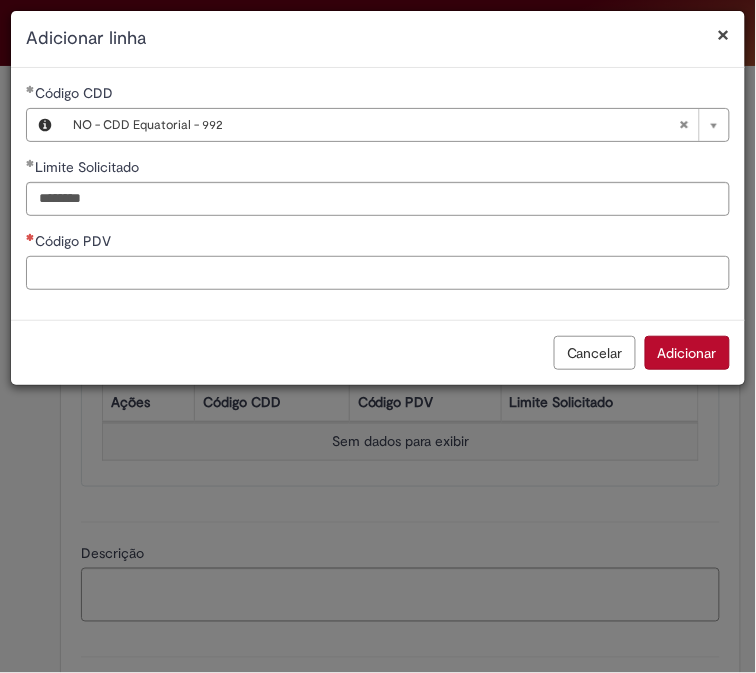 click on "Código PDV" at bounding box center [378, 273] 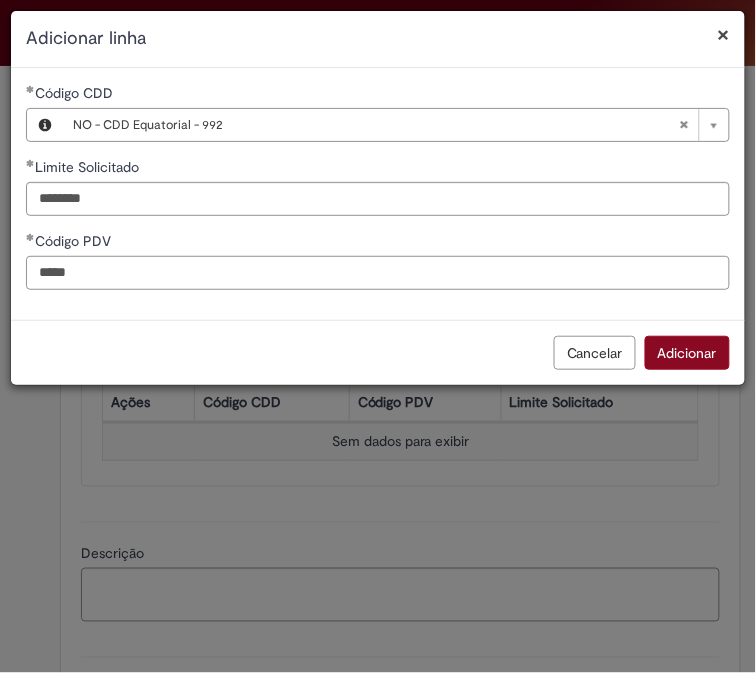 type on "*****" 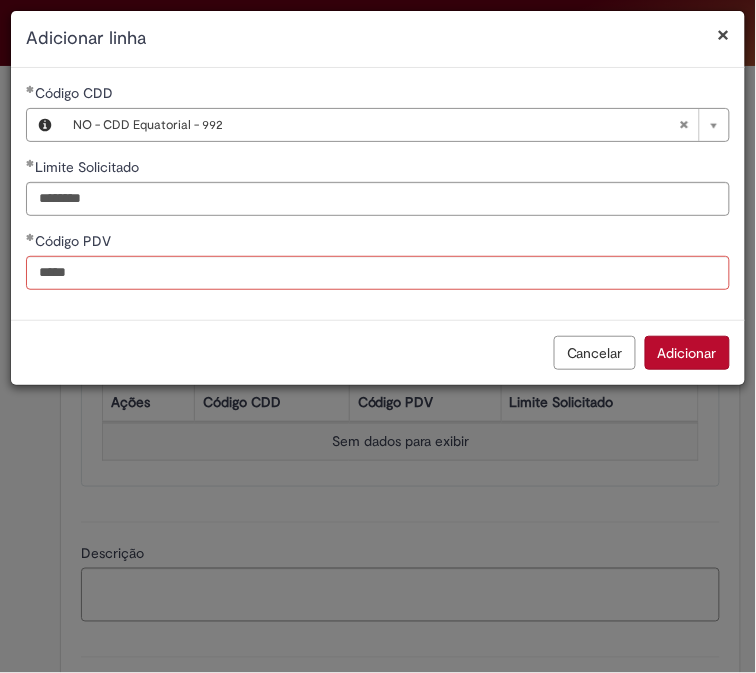 click on "Adicionar" at bounding box center (687, 353) 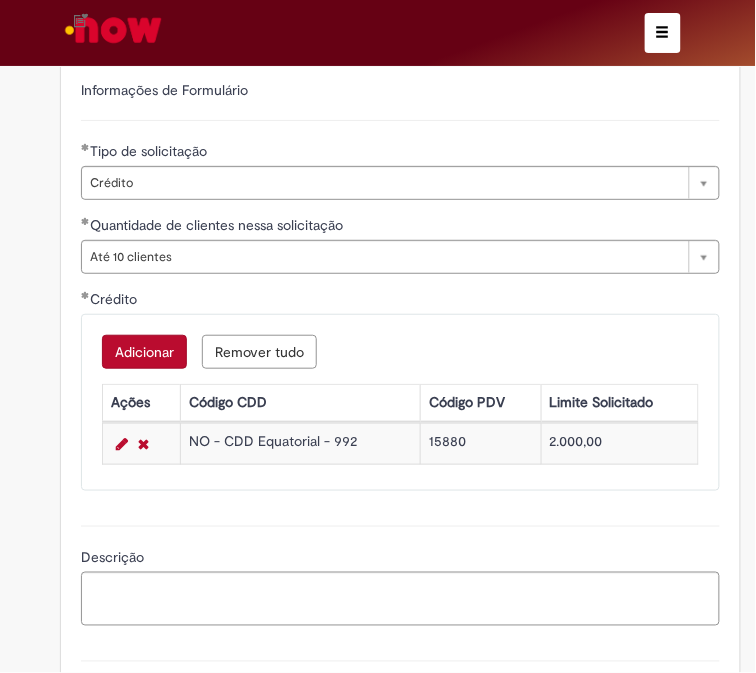 scroll, scrollTop: 1111, scrollLeft: 0, axis: vertical 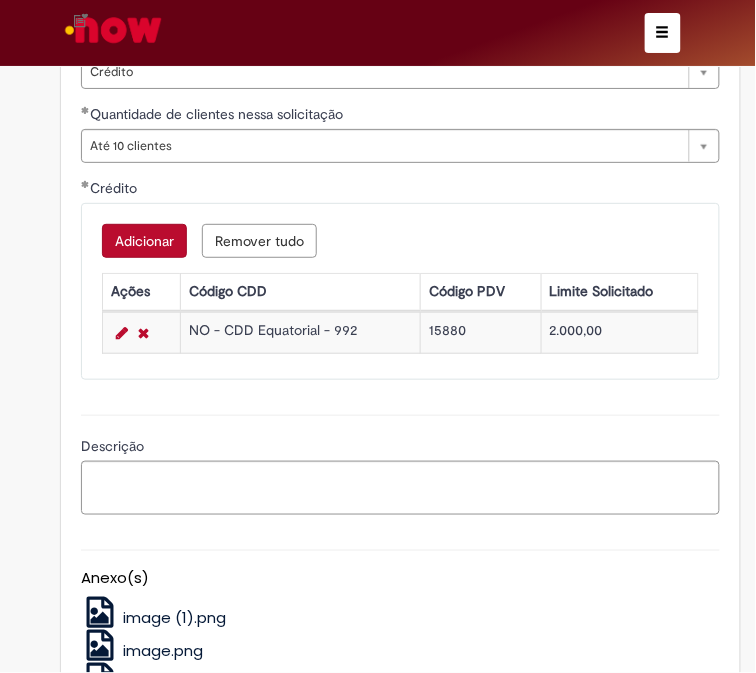 click on "Adicionar" at bounding box center [144, 241] 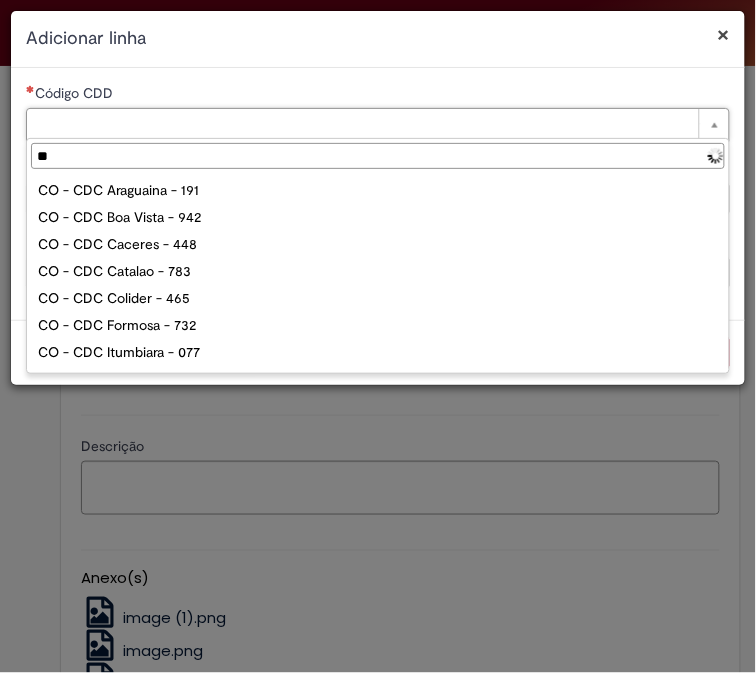 type on "***" 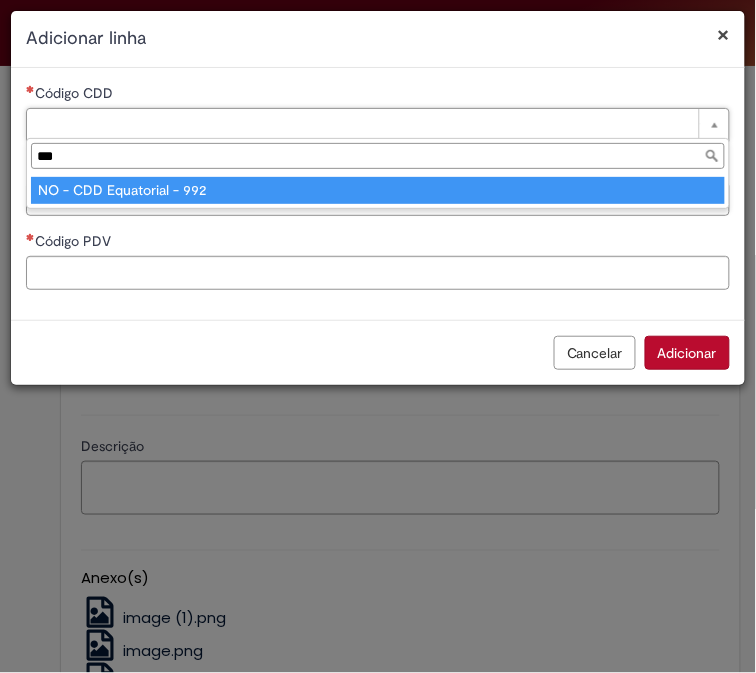 type on "**********" 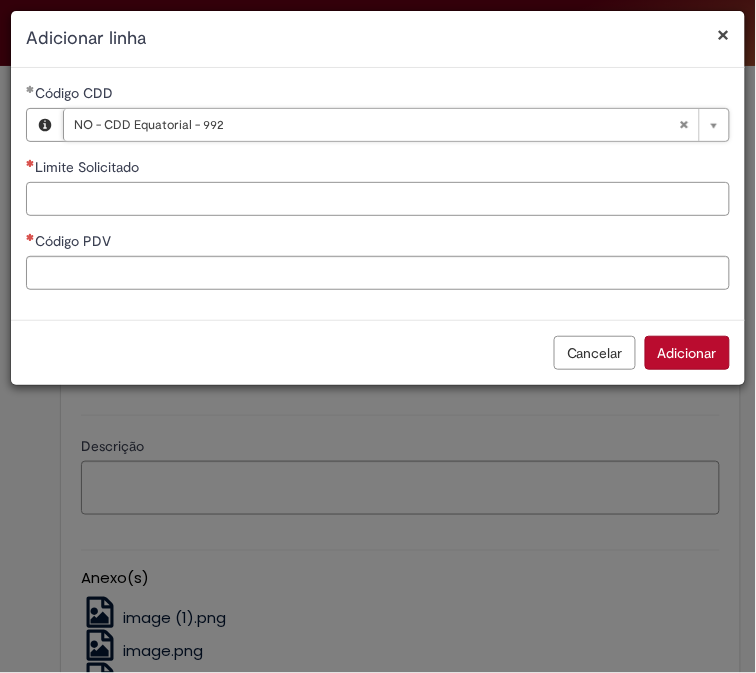 click on "Limite Solicitado" at bounding box center (378, 199) 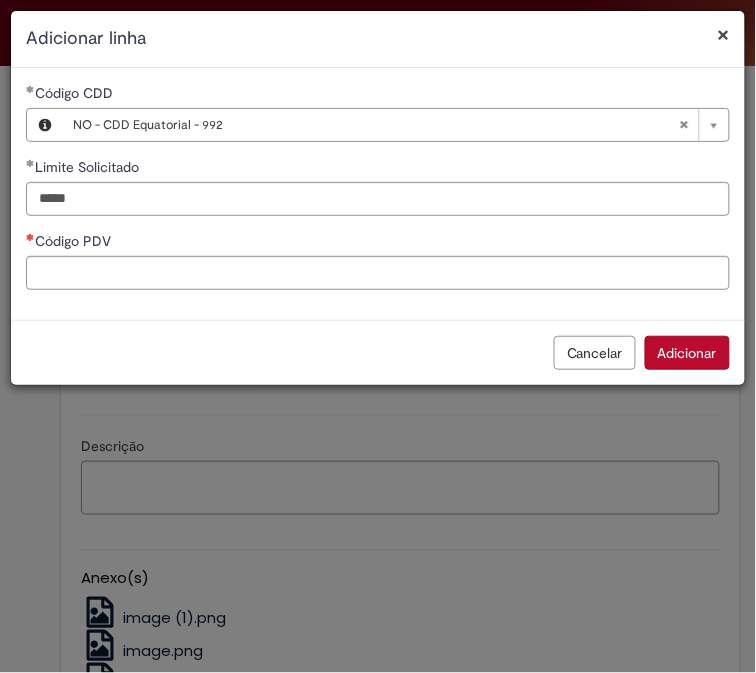type on "*********" 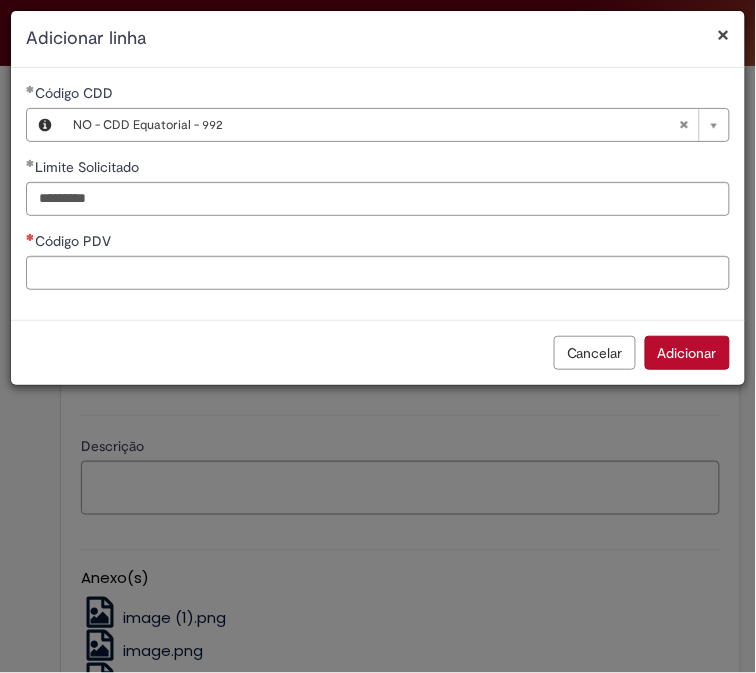 click on "Código PDV" at bounding box center (70, 241) 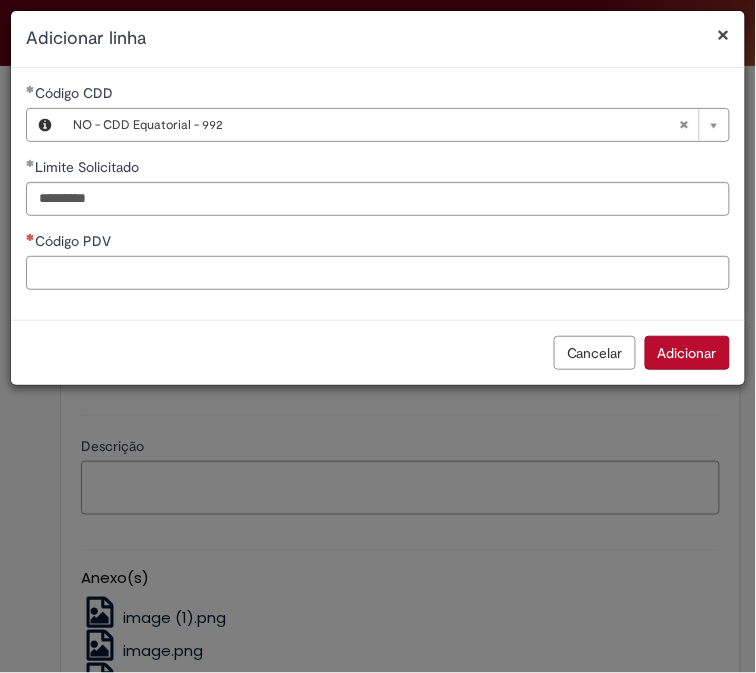 click on "Código PDV" at bounding box center (378, 273) 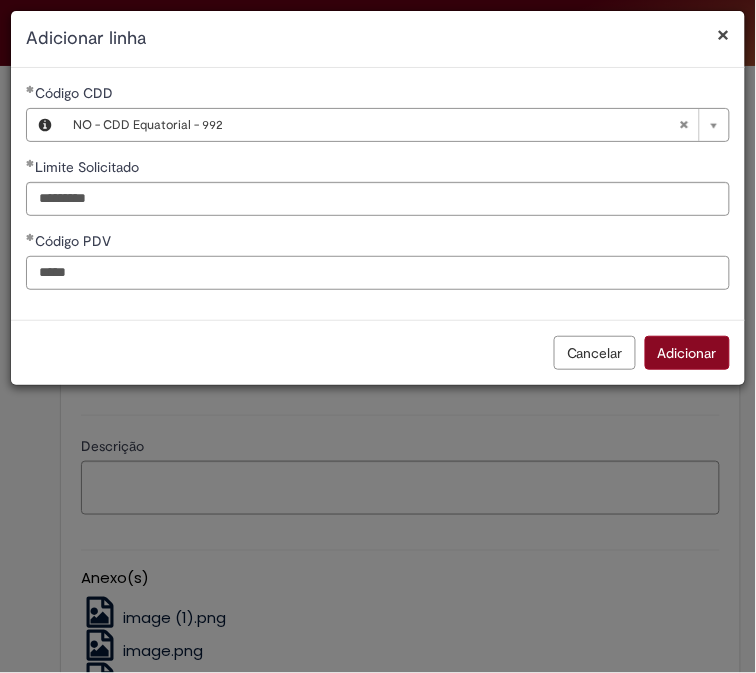 type on "*****" 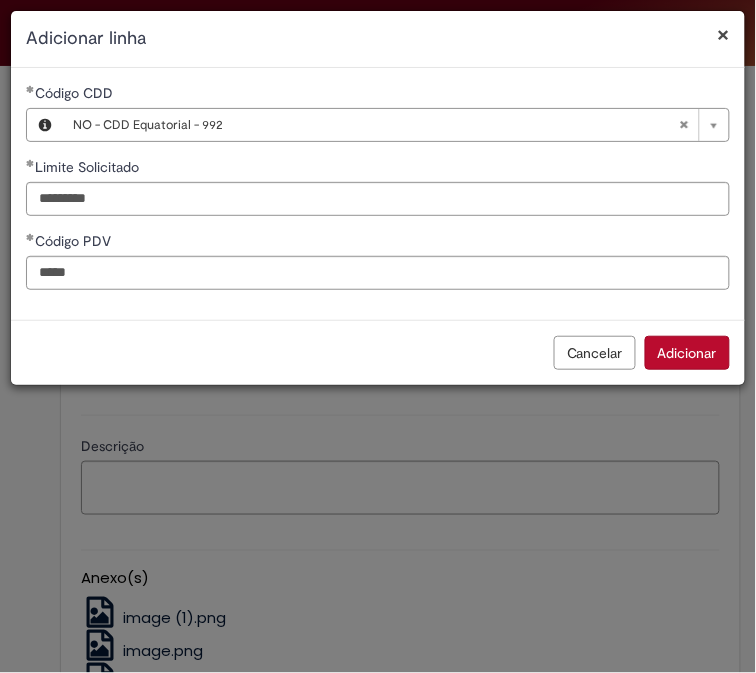 click on "Adicionar" at bounding box center (687, 353) 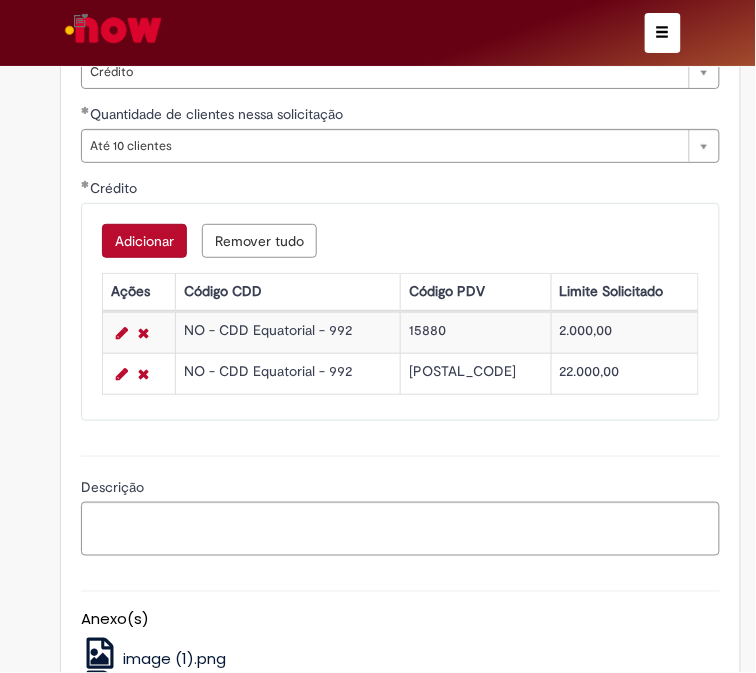 click on "Adicionar" at bounding box center [144, 241] 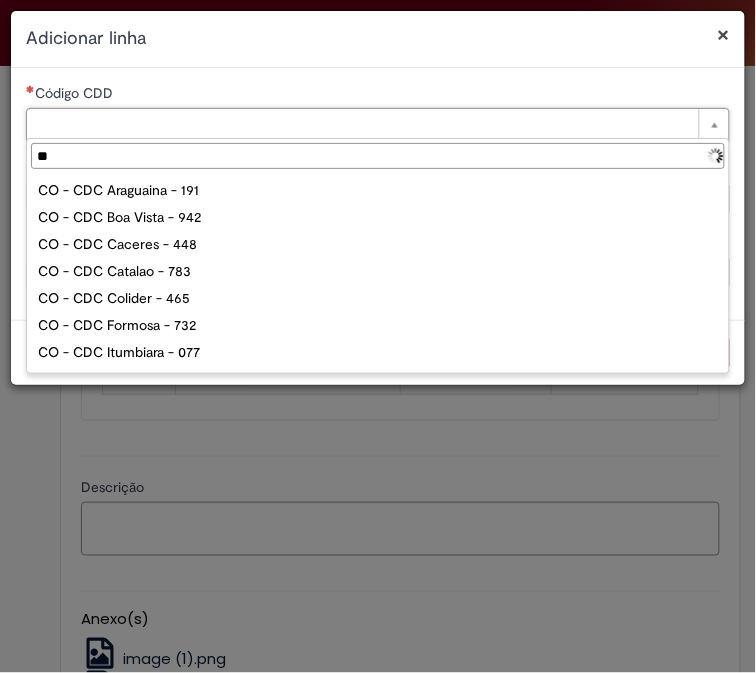 type on "***" 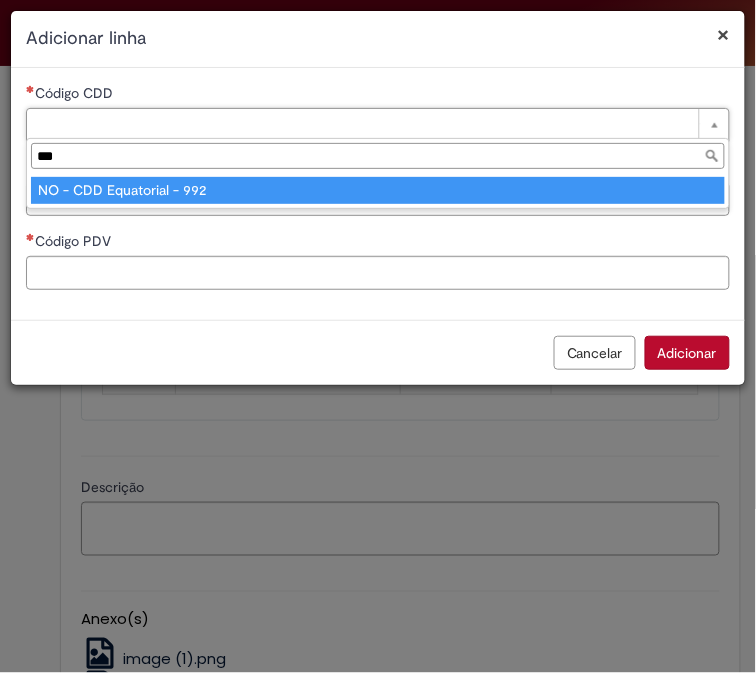type on "**********" 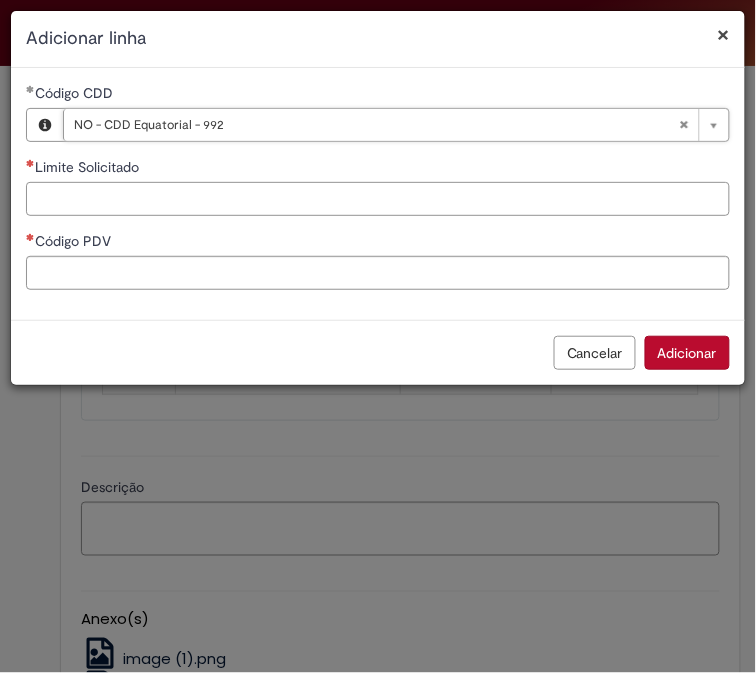 click on "Limite Solicitado" at bounding box center [378, 199] 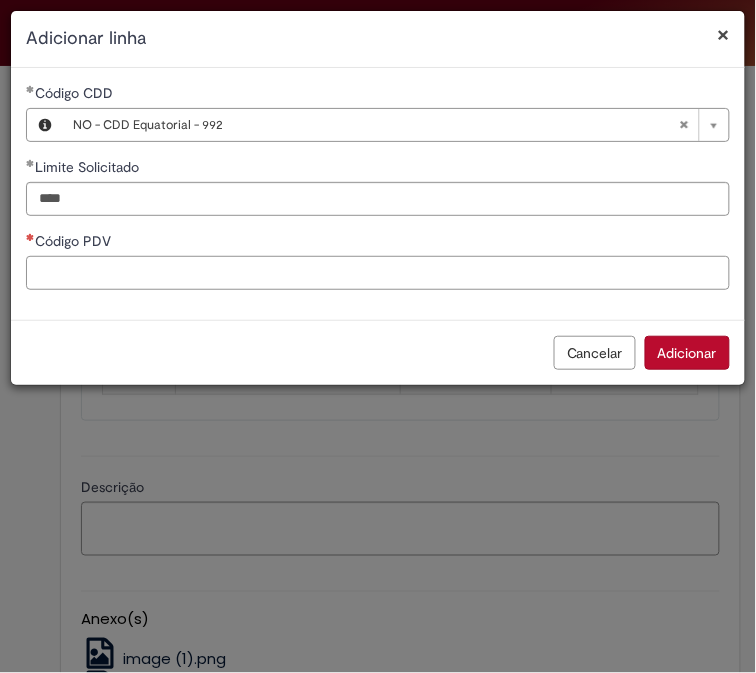 type on "********" 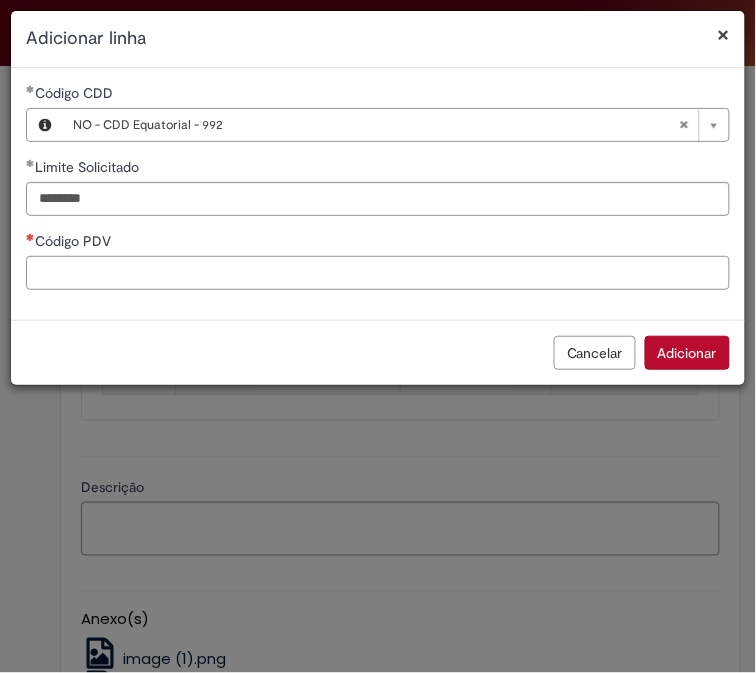 click on "Código PDV" at bounding box center [378, 273] 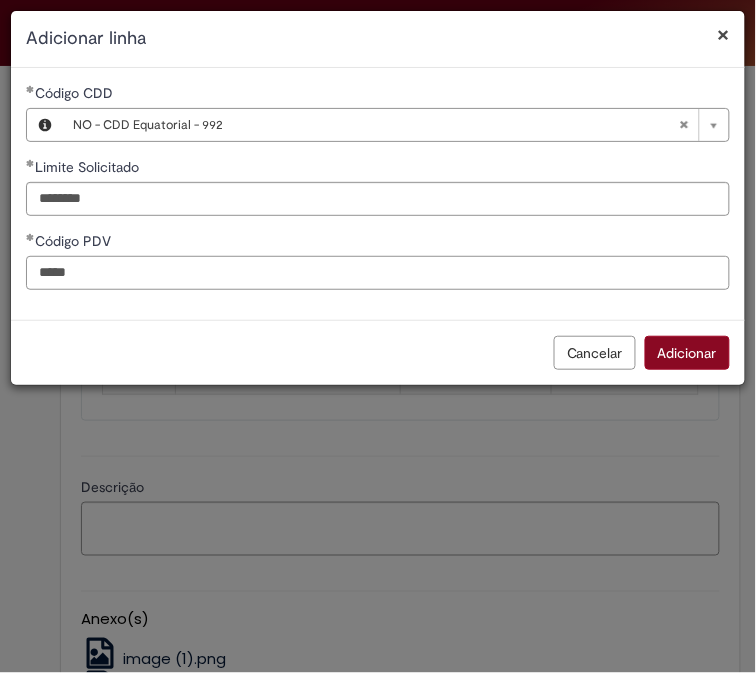 type on "*****" 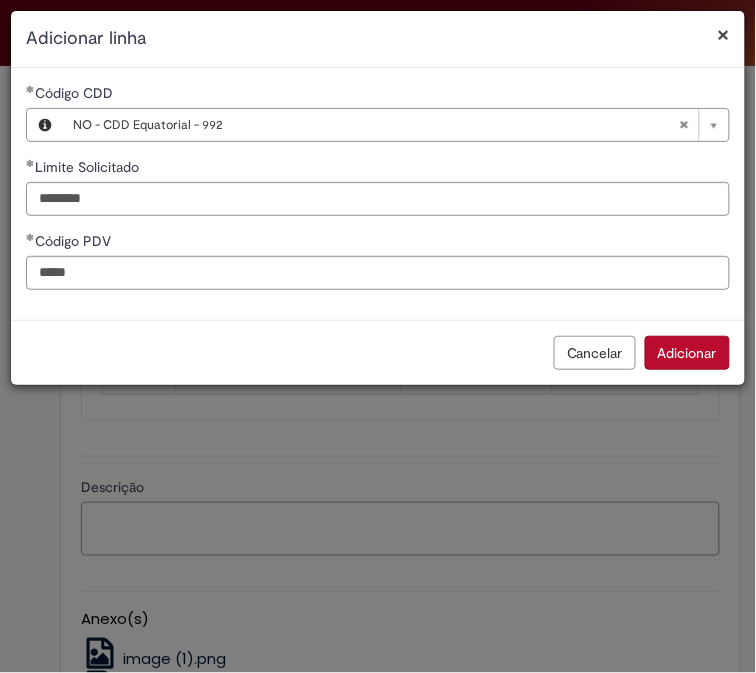 click on "Adicionar" at bounding box center (687, 353) 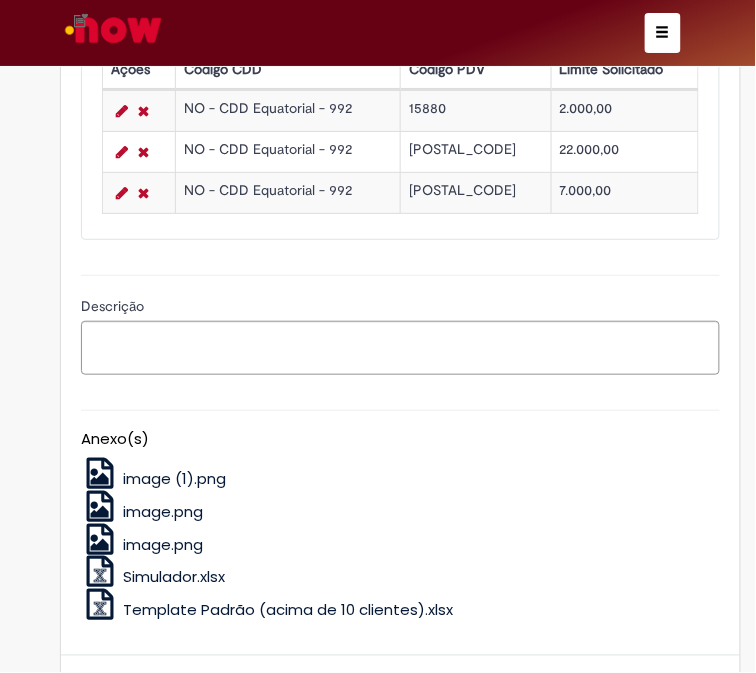 scroll, scrollTop: 1444, scrollLeft: 0, axis: vertical 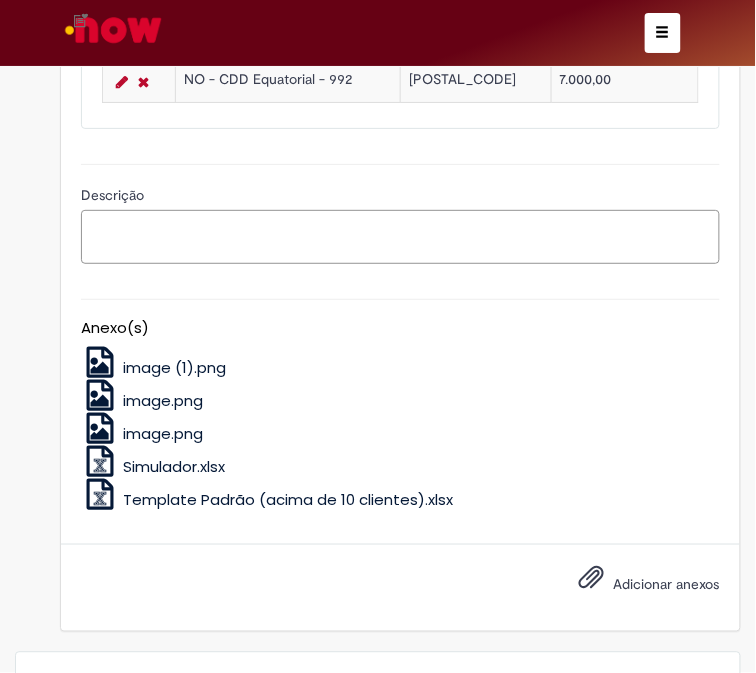 click on "Descrição" at bounding box center (400, 237) 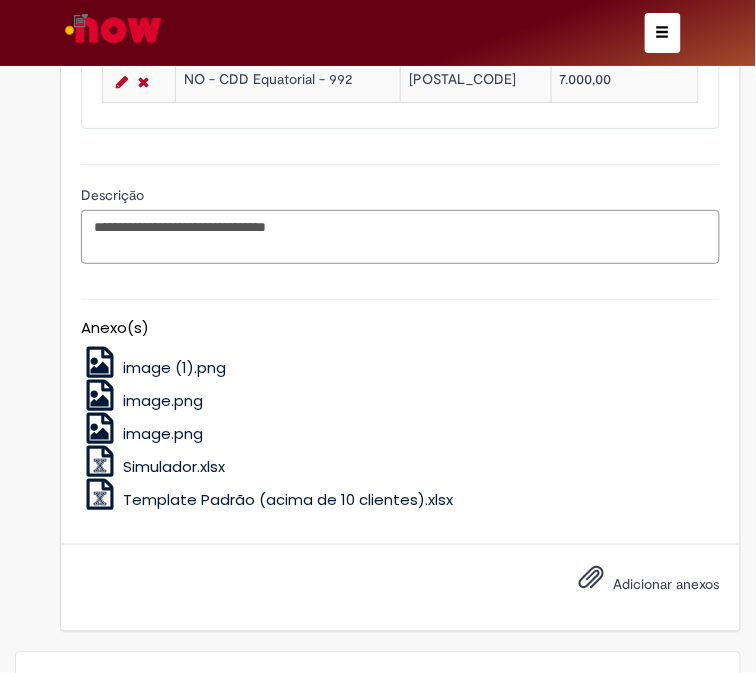 scroll, scrollTop: 1222, scrollLeft: 0, axis: vertical 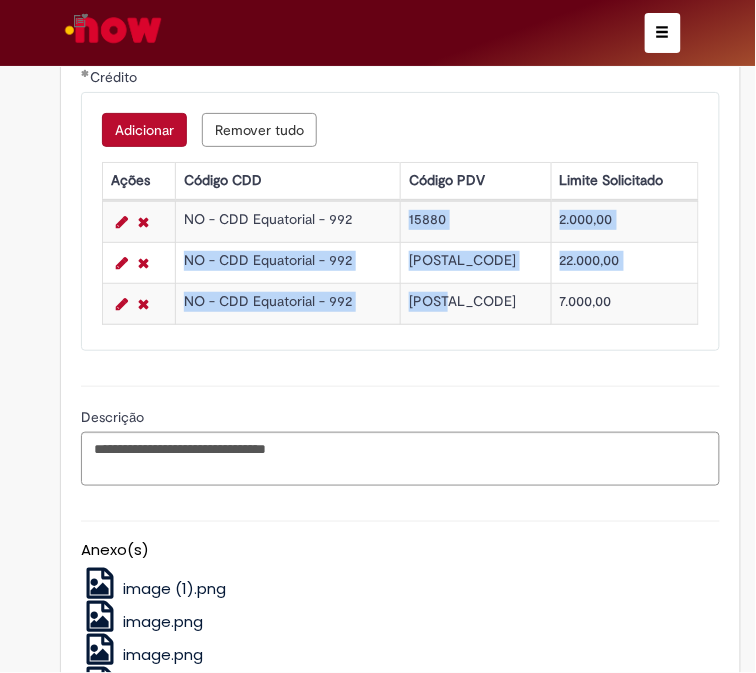 drag, startPoint x: 475, startPoint y: 296, endPoint x: 417, endPoint y: 205, distance: 107.912 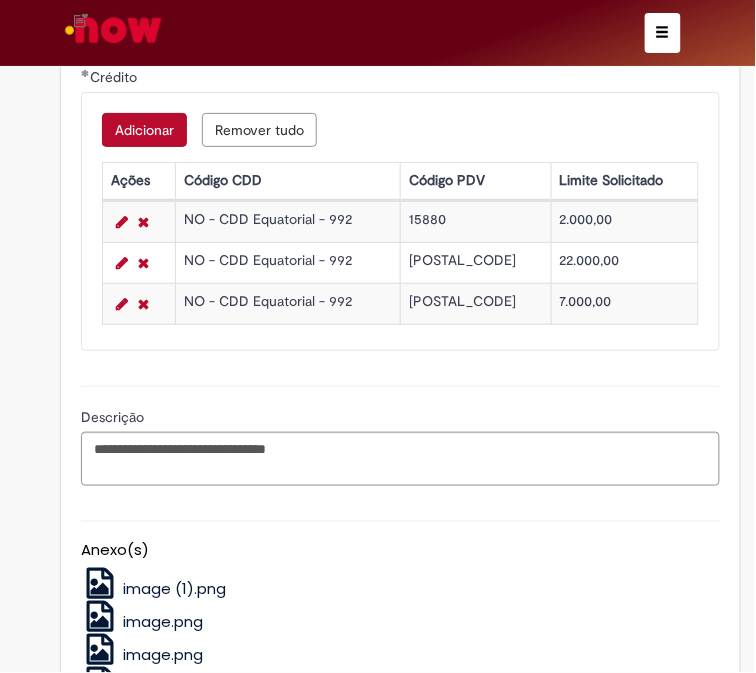 click on "15880" at bounding box center [476, 222] 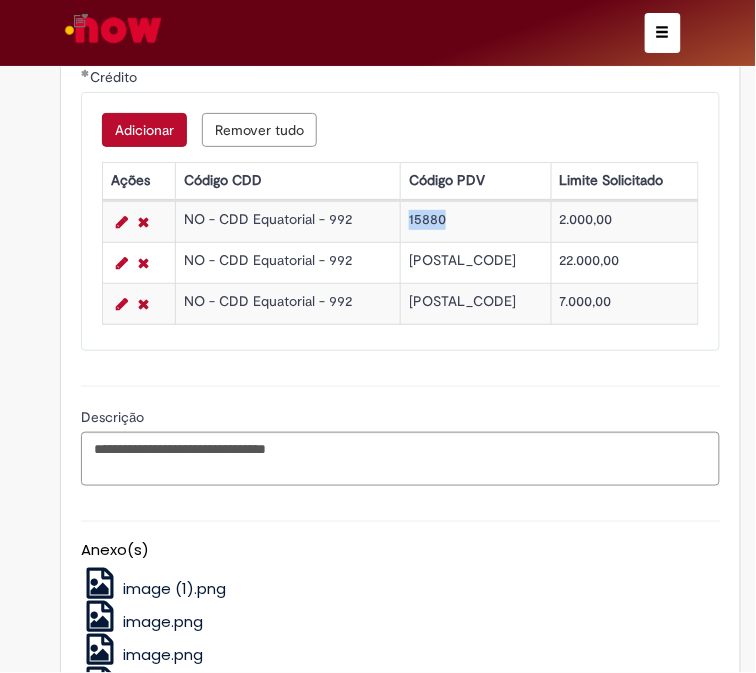 click on "15880" at bounding box center [476, 222] 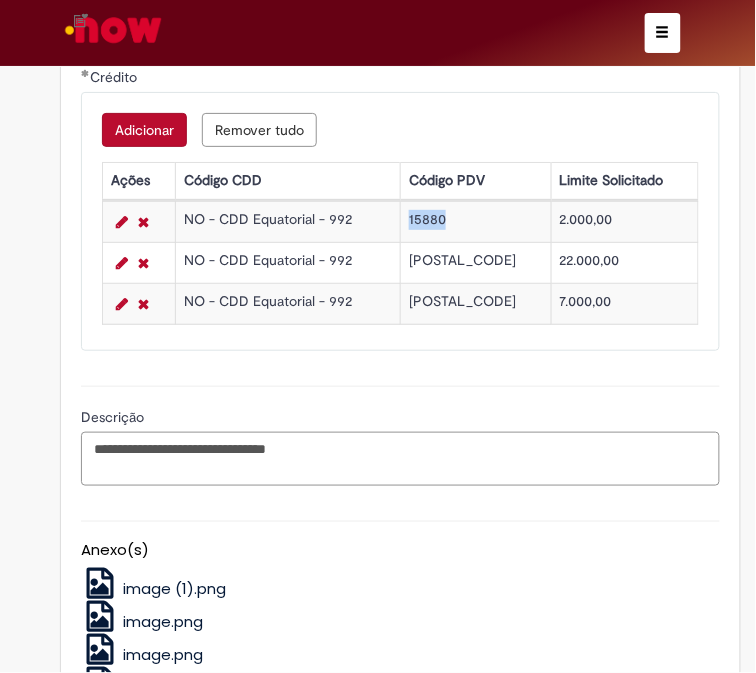 click on "**********" at bounding box center [400, 459] 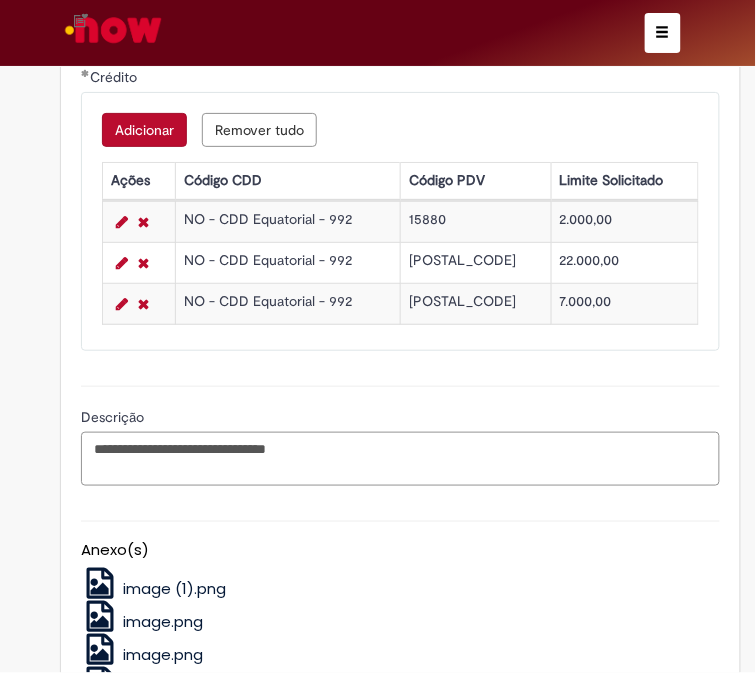 paste on "******" 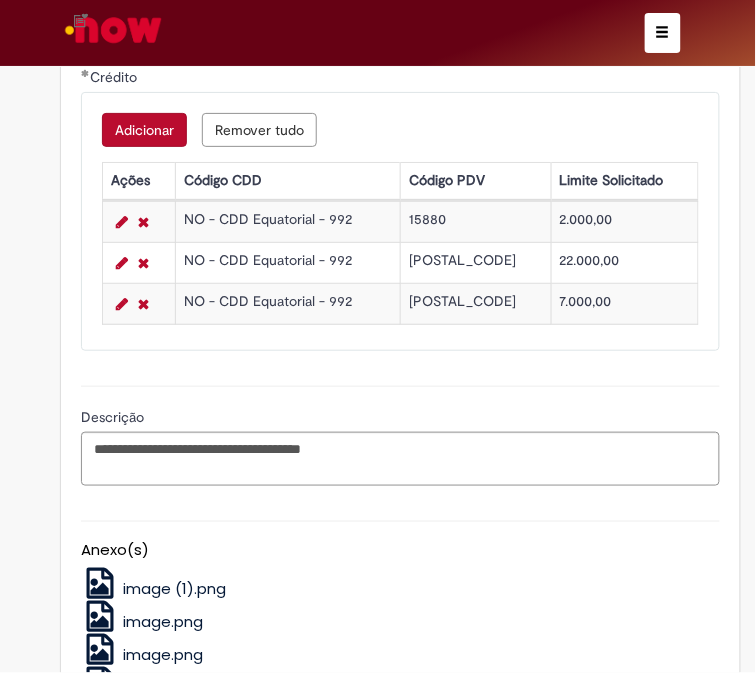 click on "[POSTAL_CODE]" at bounding box center [476, 263] 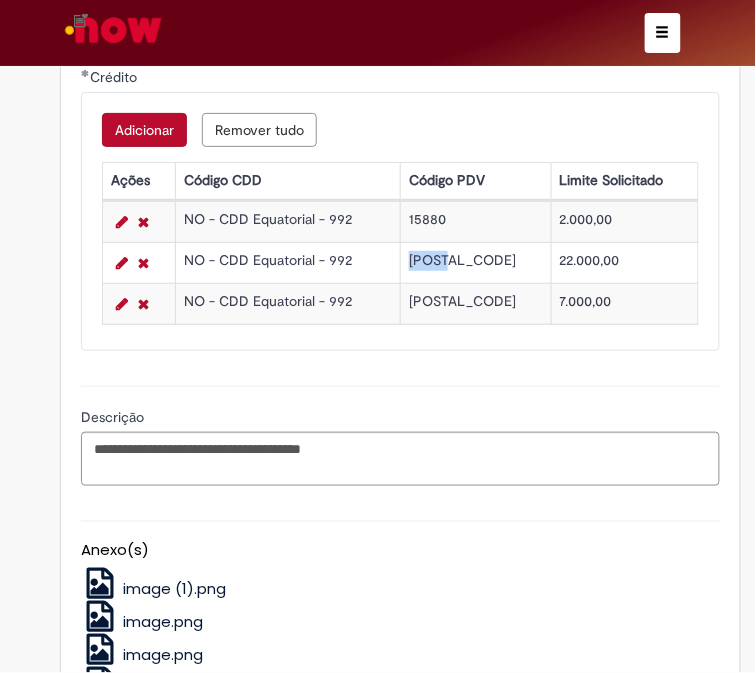 click on "[POSTAL_CODE]" at bounding box center (476, 263) 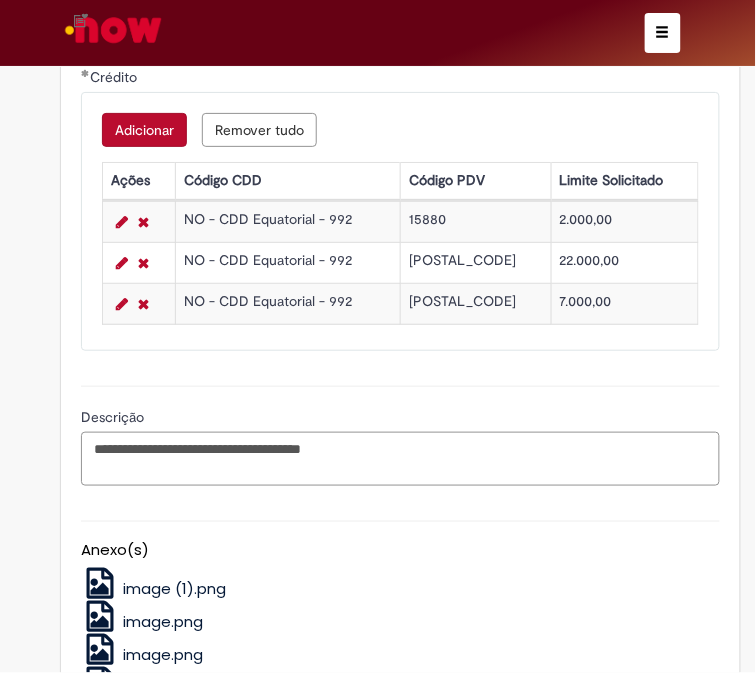 click on "**********" at bounding box center (400, 459) 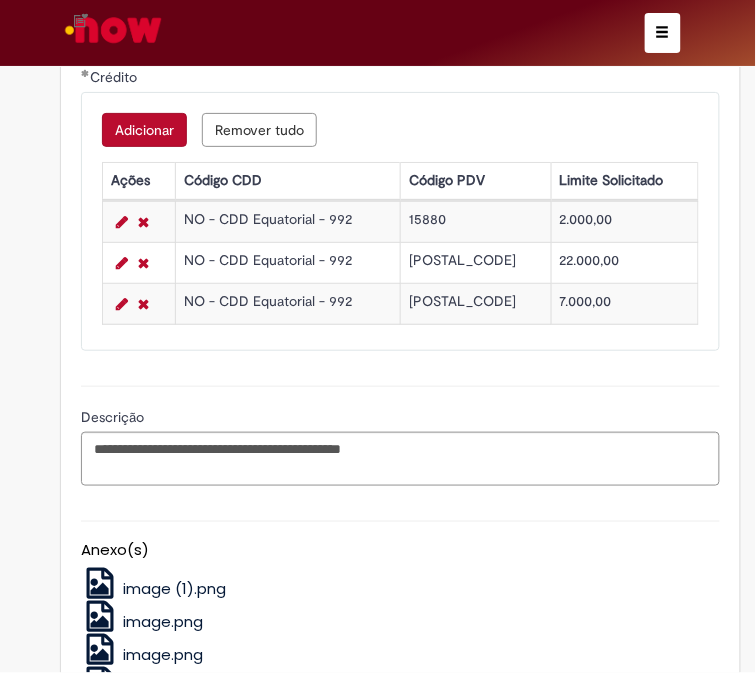 click on "[POSTAL_CODE]" at bounding box center (476, 304) 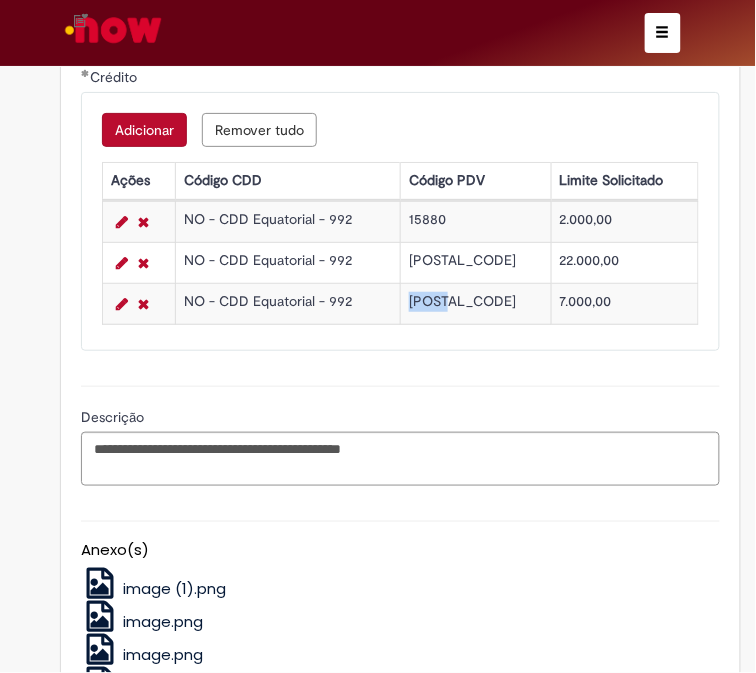 click on "[POSTAL_CODE]" at bounding box center [476, 304] 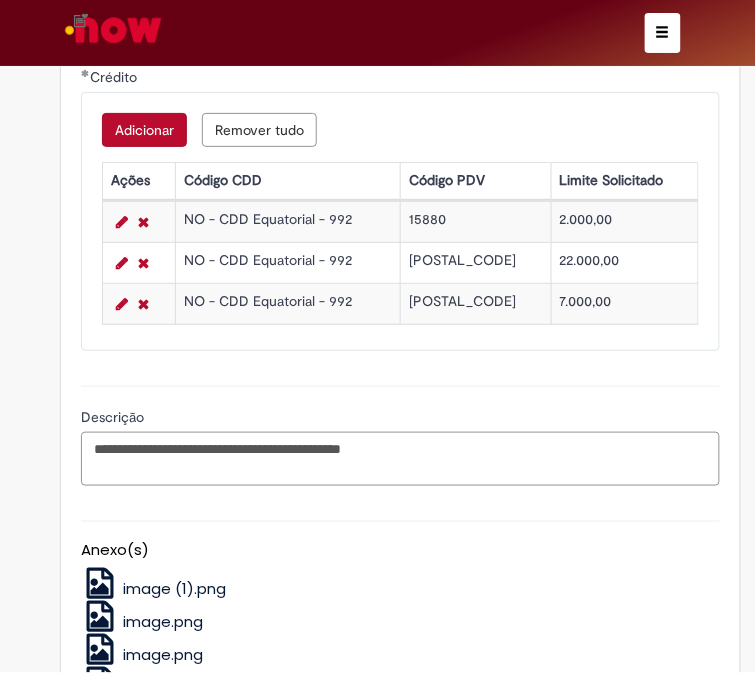 click on "**********" at bounding box center [400, 459] 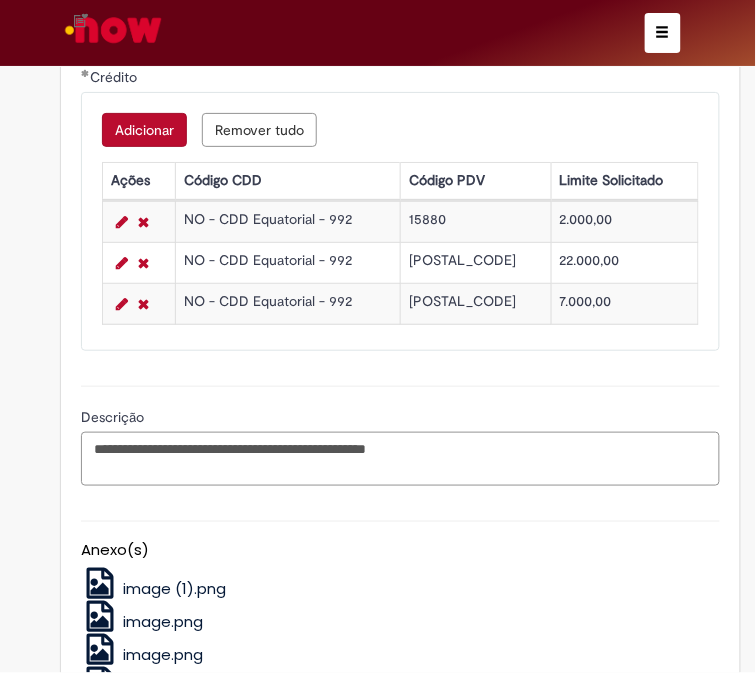 scroll, scrollTop: 1597, scrollLeft: 0, axis: vertical 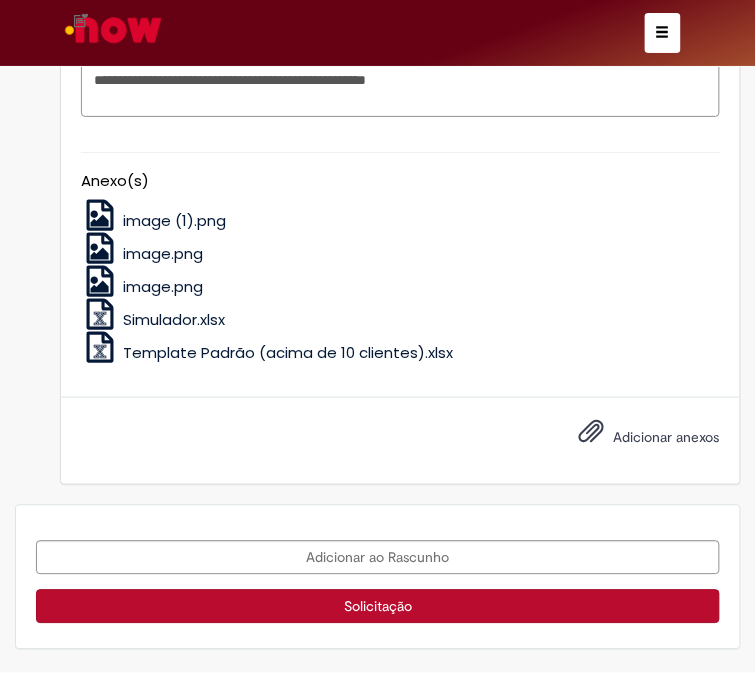 type on "**********" 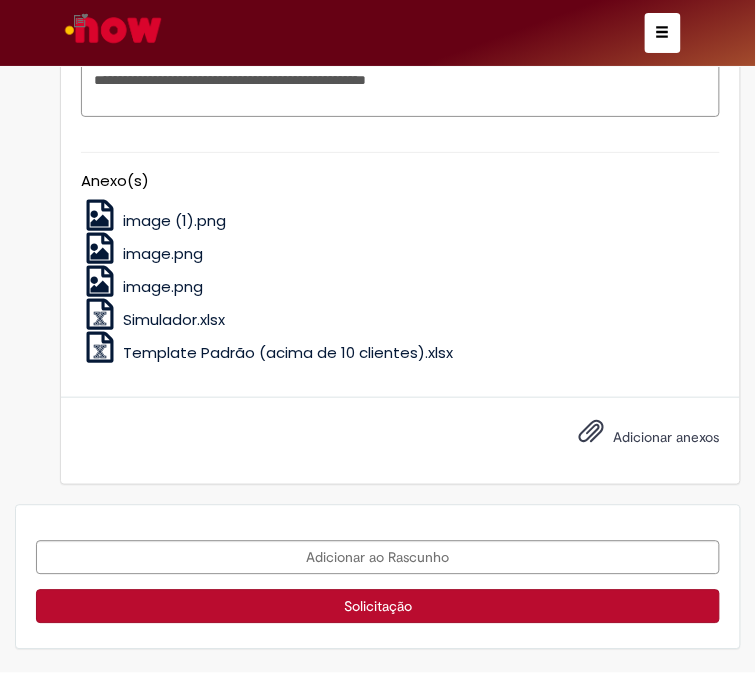click on "Adicionar anexos" at bounding box center [667, 437] 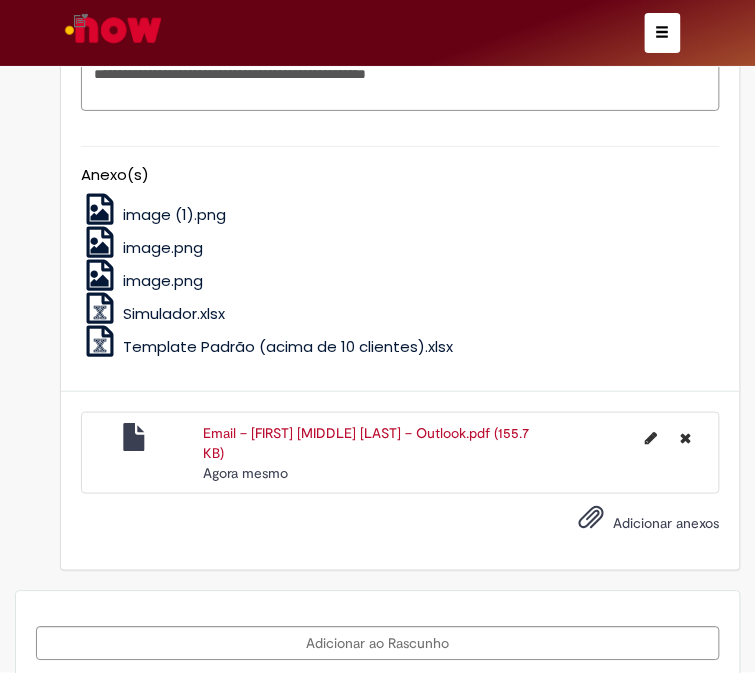 scroll, scrollTop: 1690, scrollLeft: 0, axis: vertical 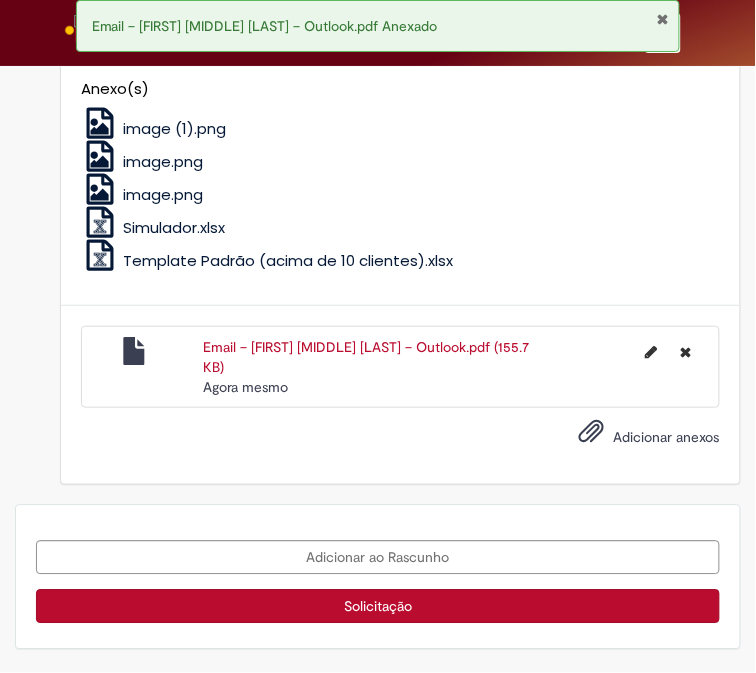 click on "Solicitação" at bounding box center [378, 607] 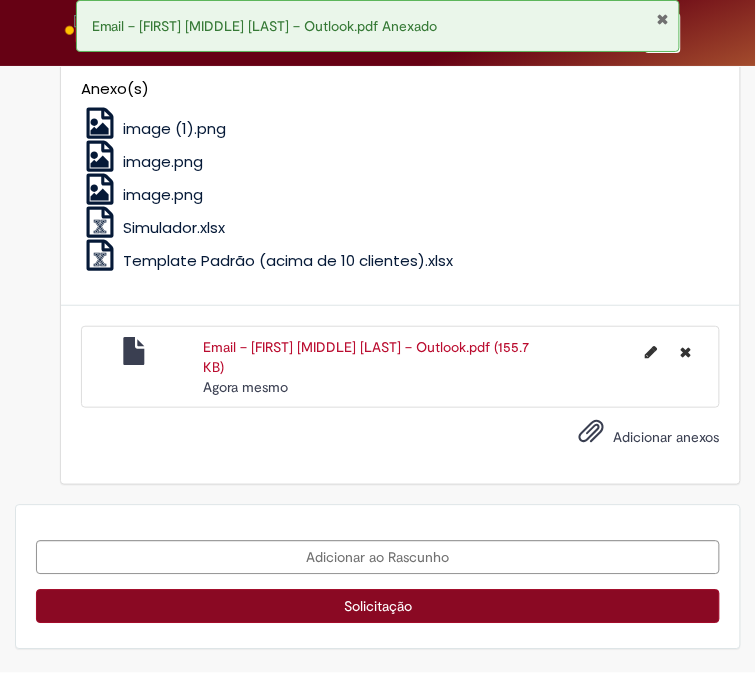 scroll, scrollTop: 1663, scrollLeft: 0, axis: vertical 